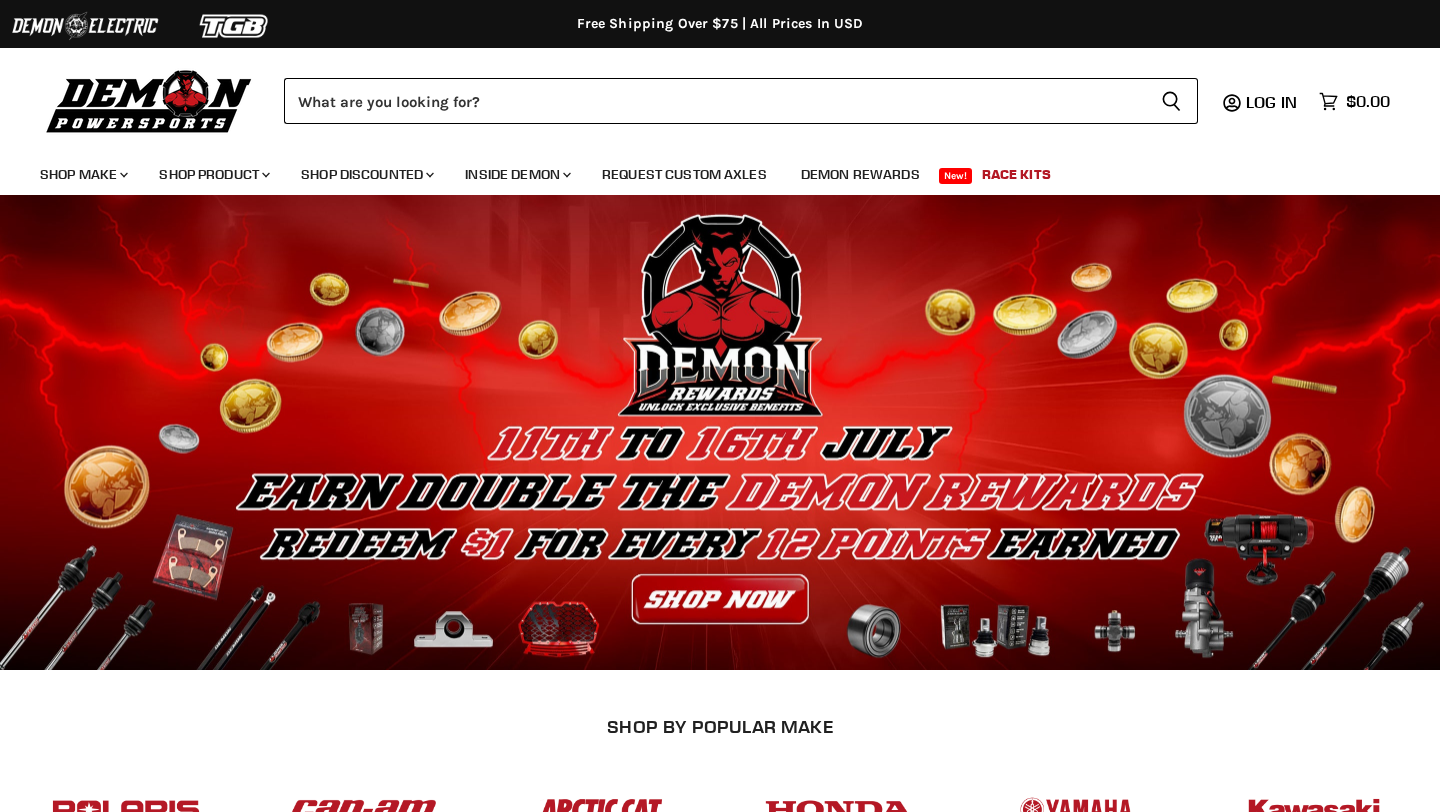 scroll, scrollTop: 0, scrollLeft: 0, axis: both 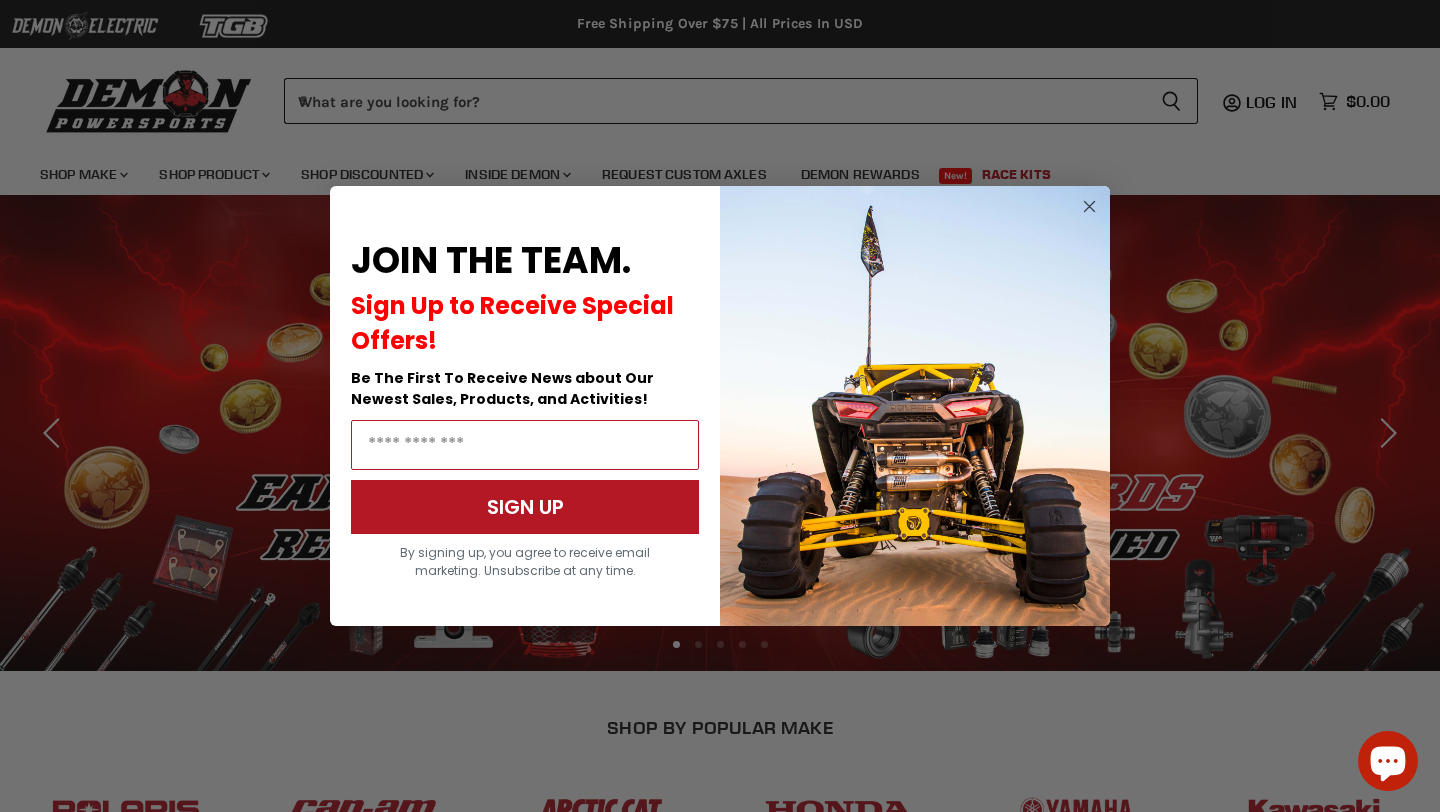 click 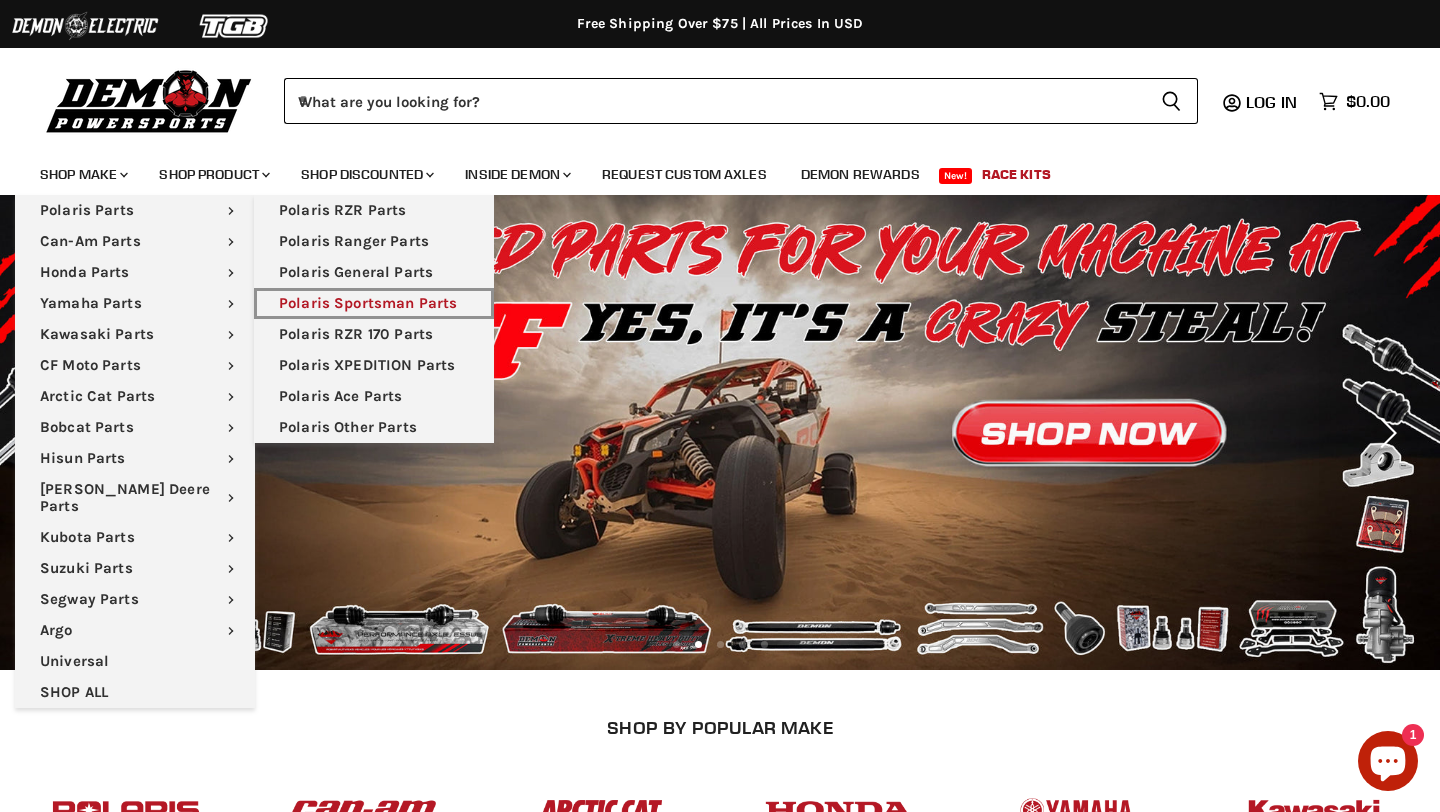 click on "Polaris Sportsman Parts" at bounding box center [374, 303] 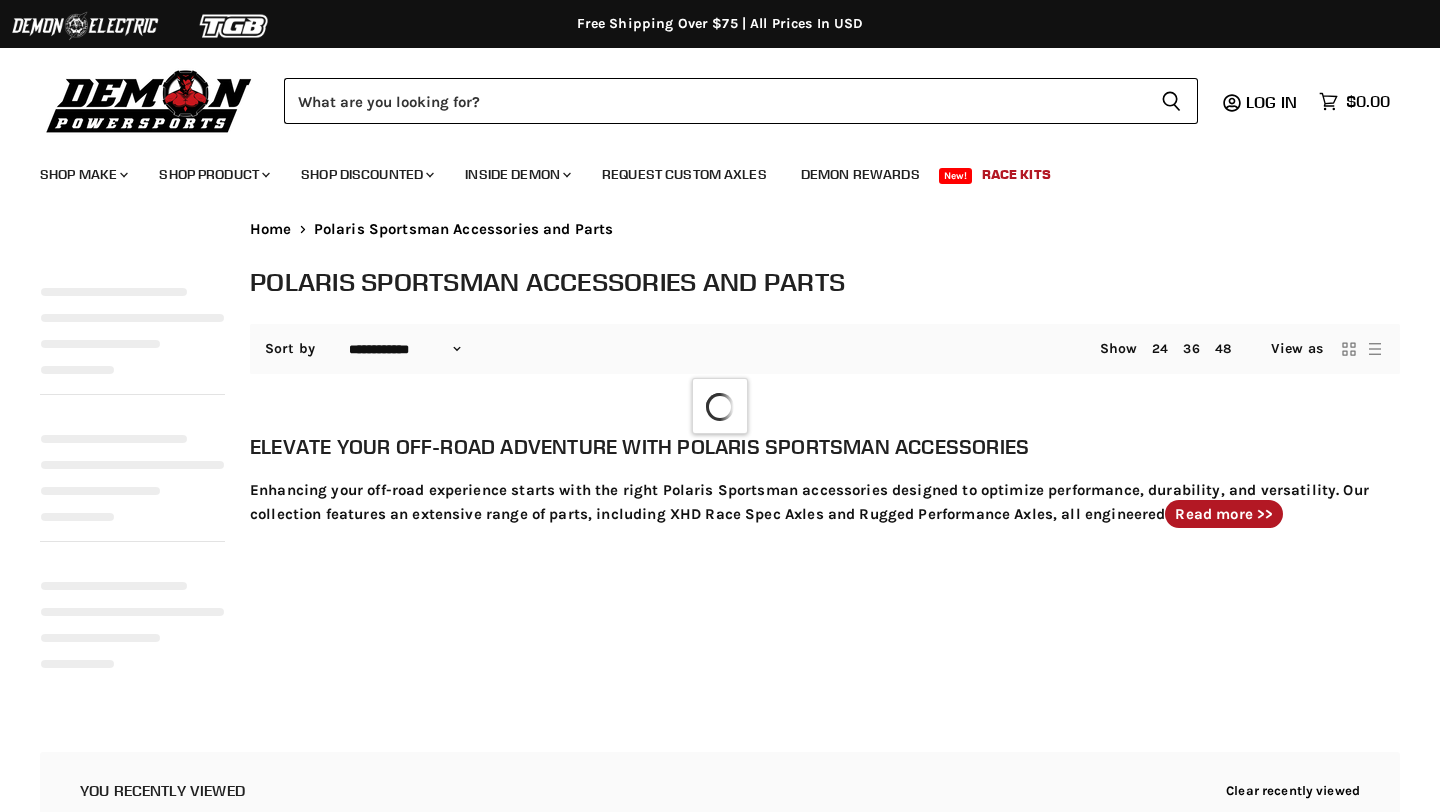 select on "**********" 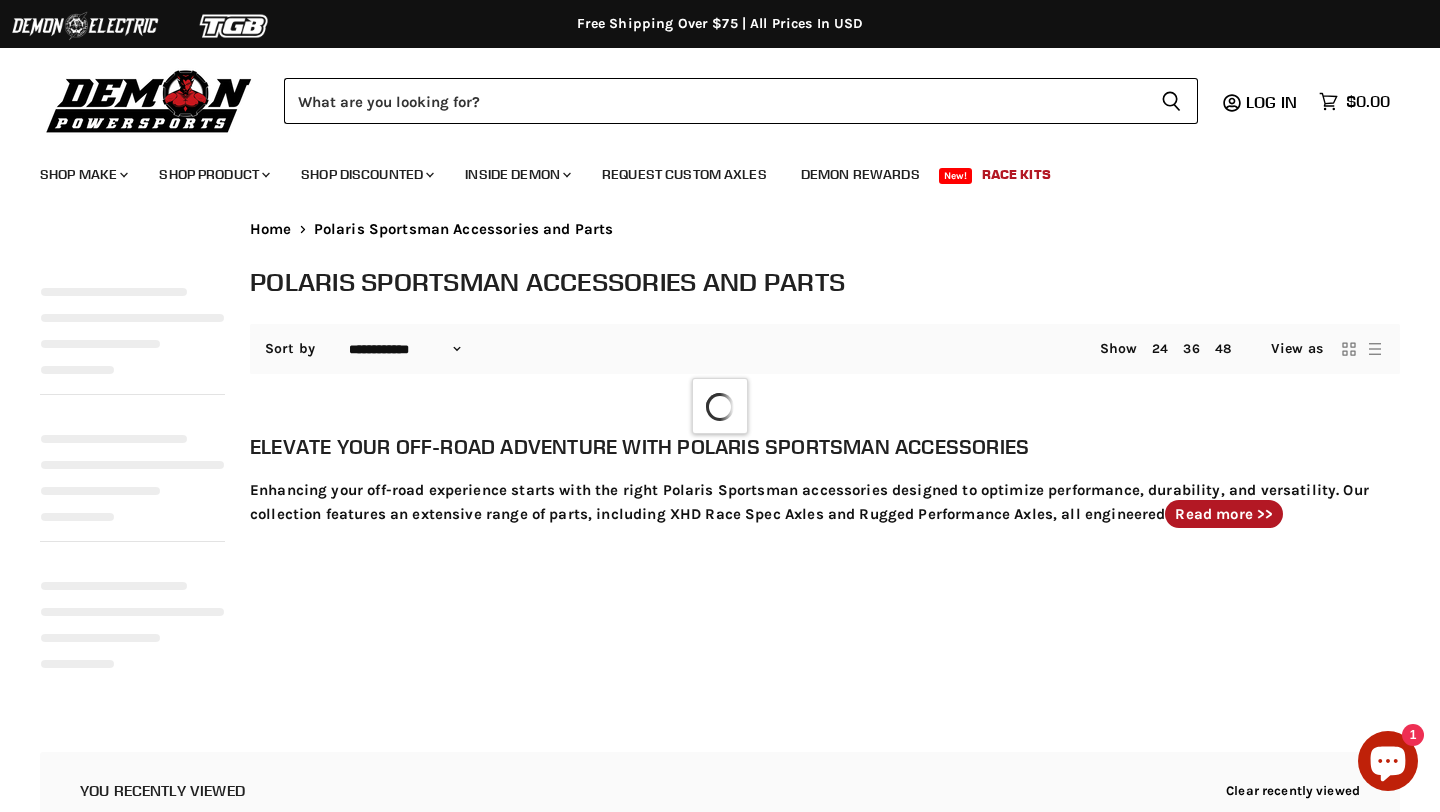 select on "**********" 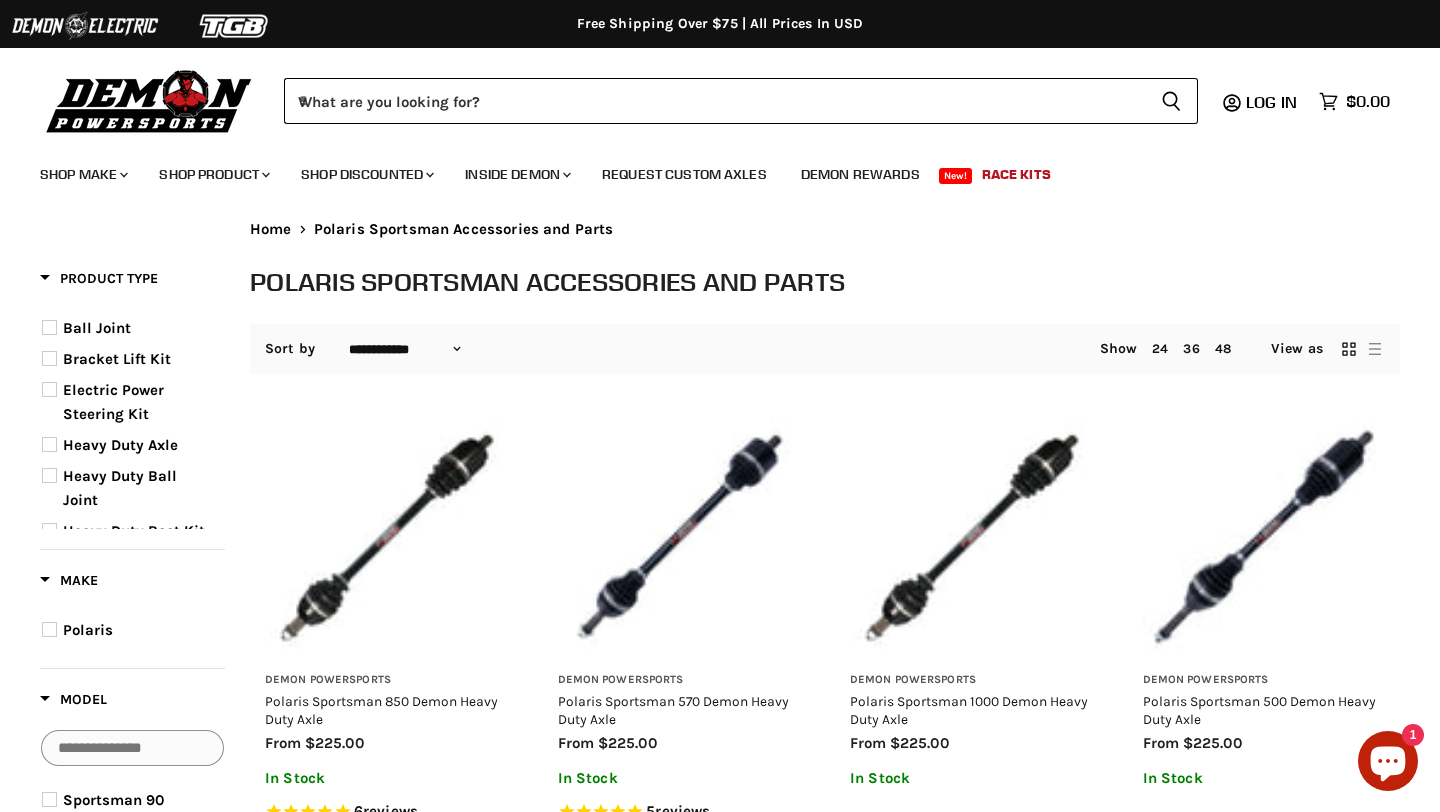 scroll, scrollTop: 0, scrollLeft: 0, axis: both 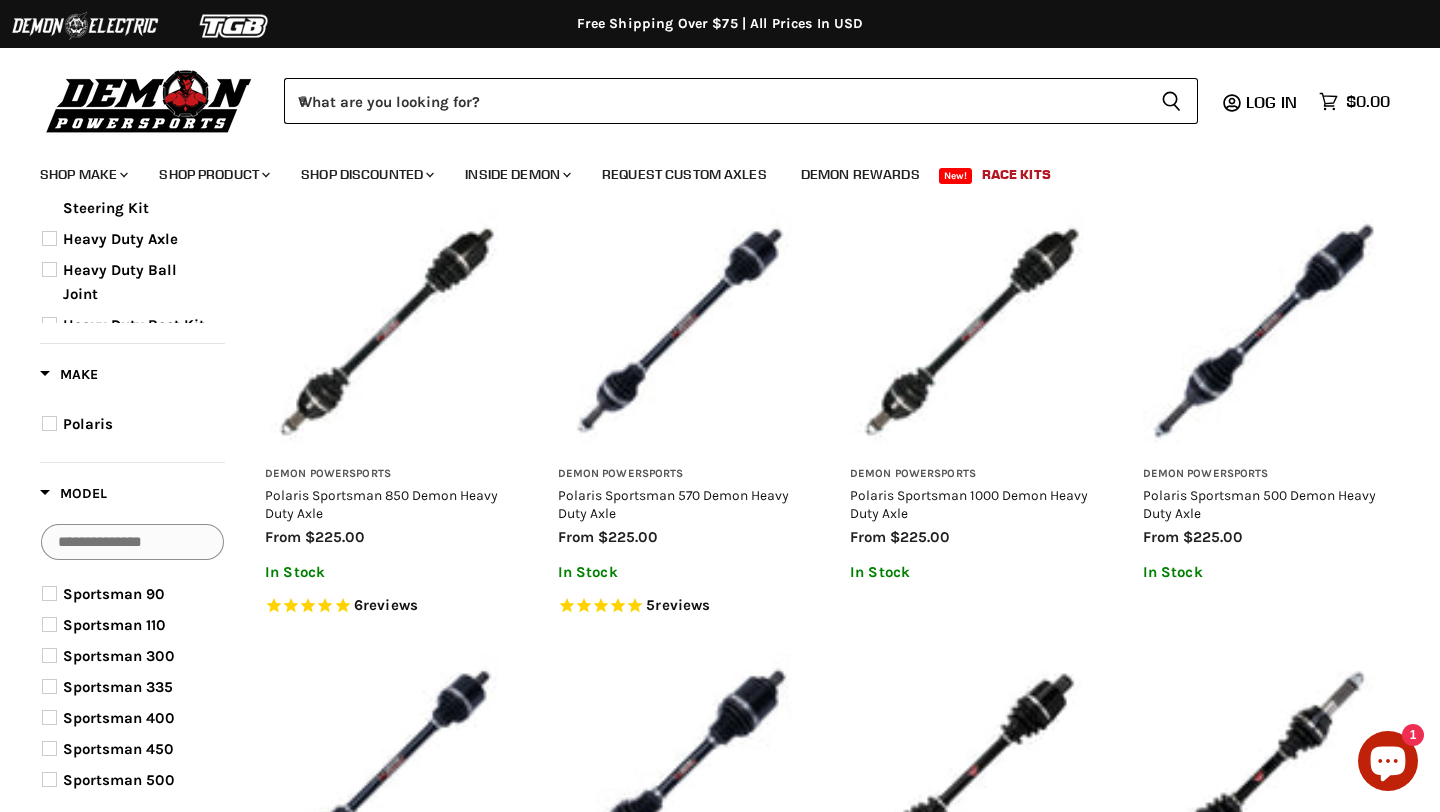 click on "Polaris" at bounding box center [88, 424] 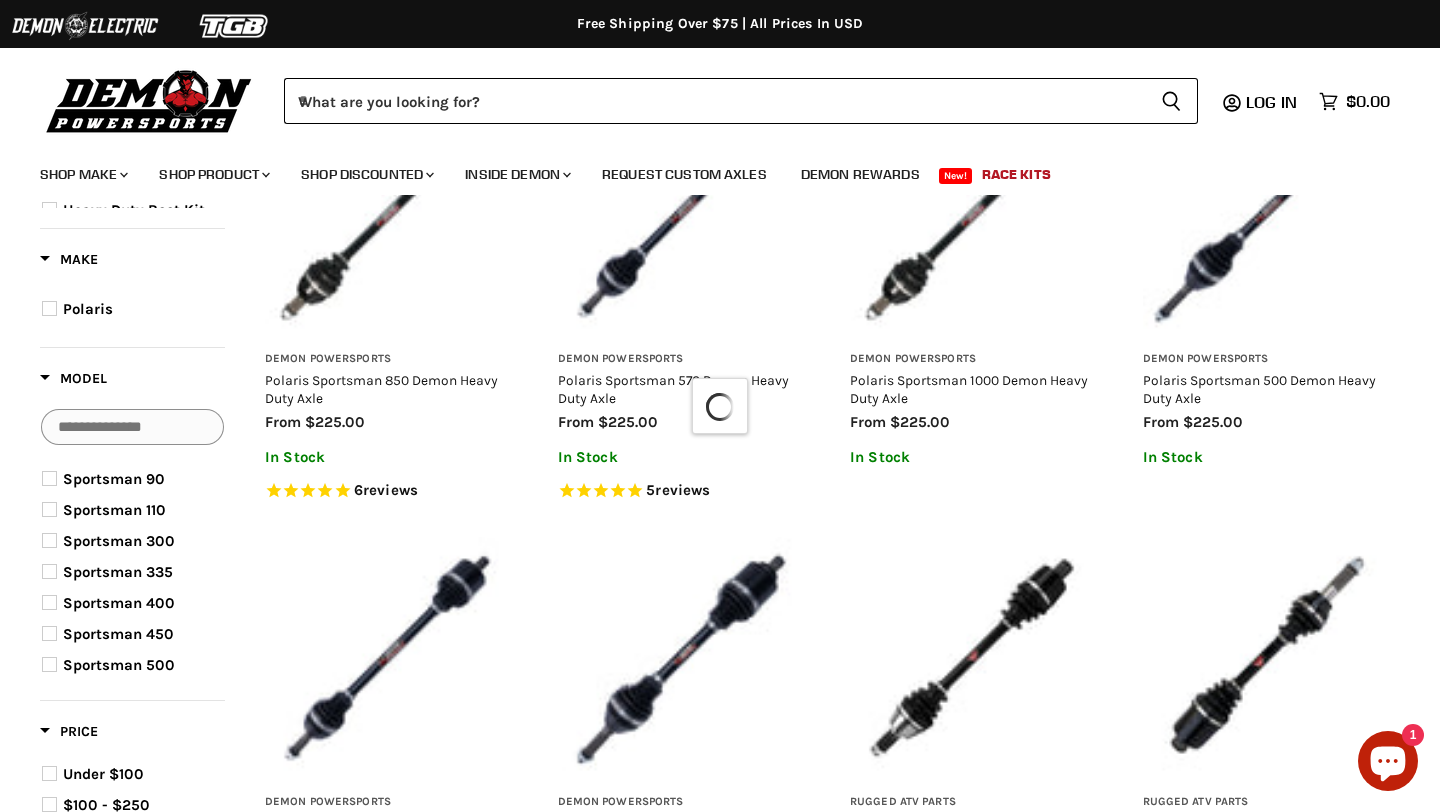 select on "**********" 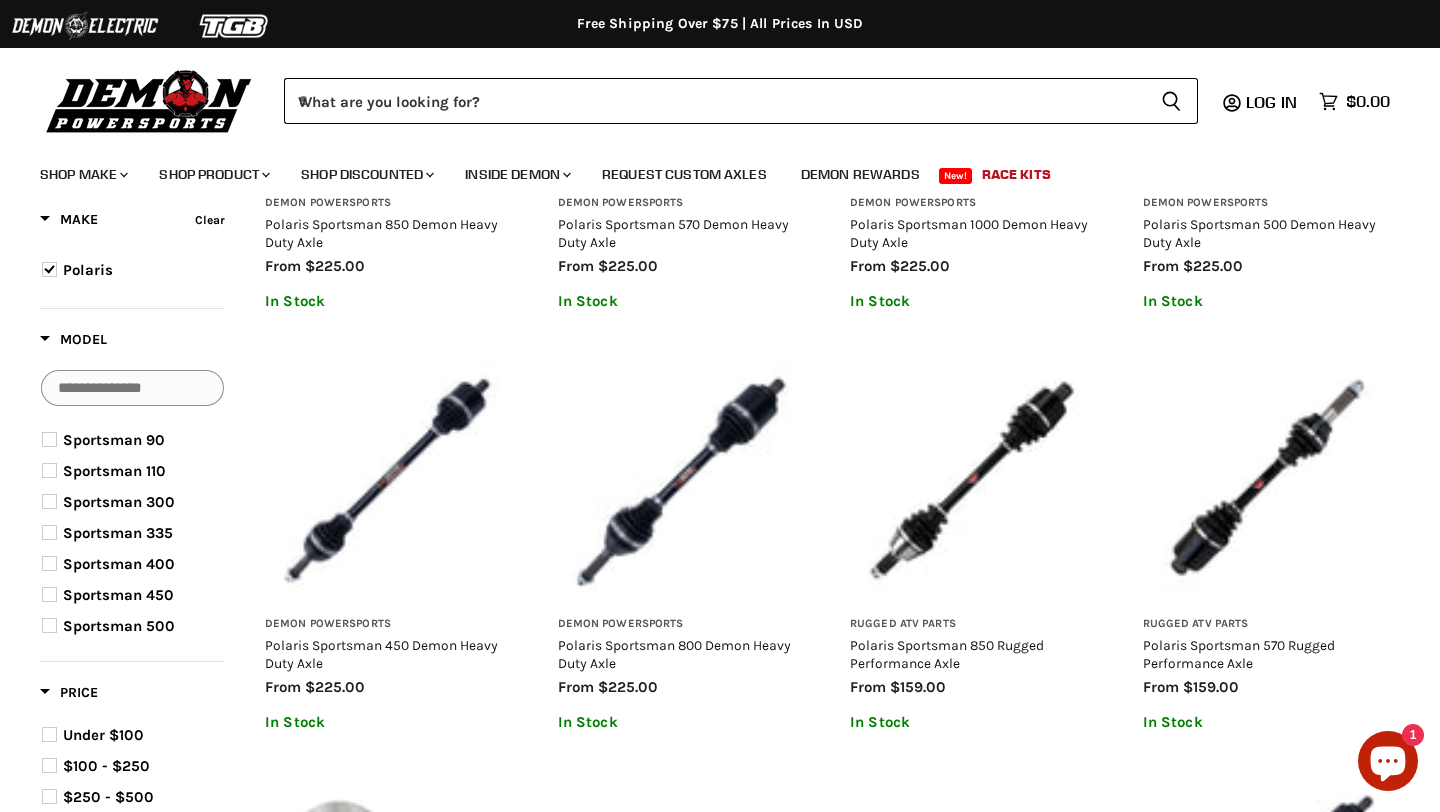 scroll, scrollTop: 479, scrollLeft: 0, axis: vertical 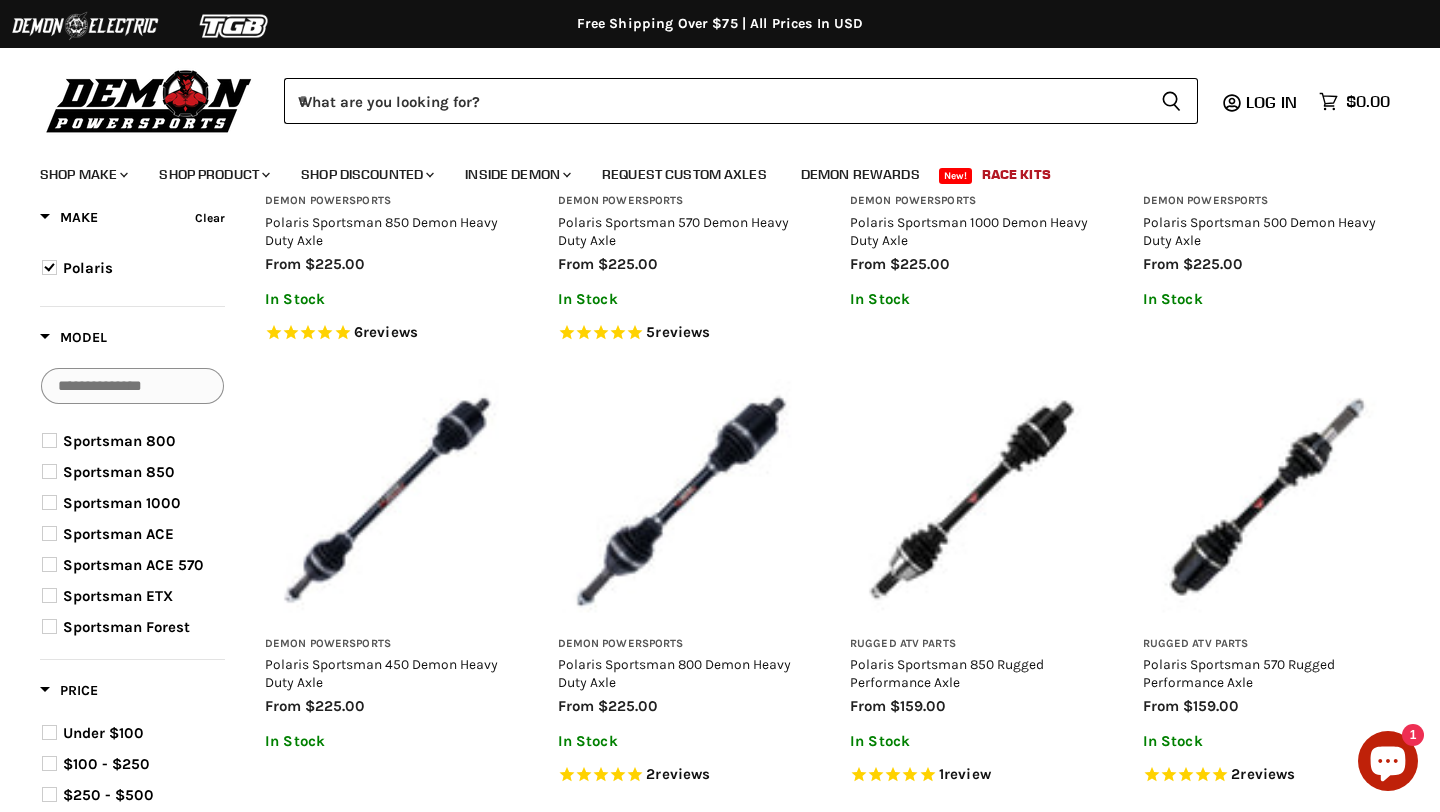 click on "Sportsman 850" at bounding box center [135, 472] 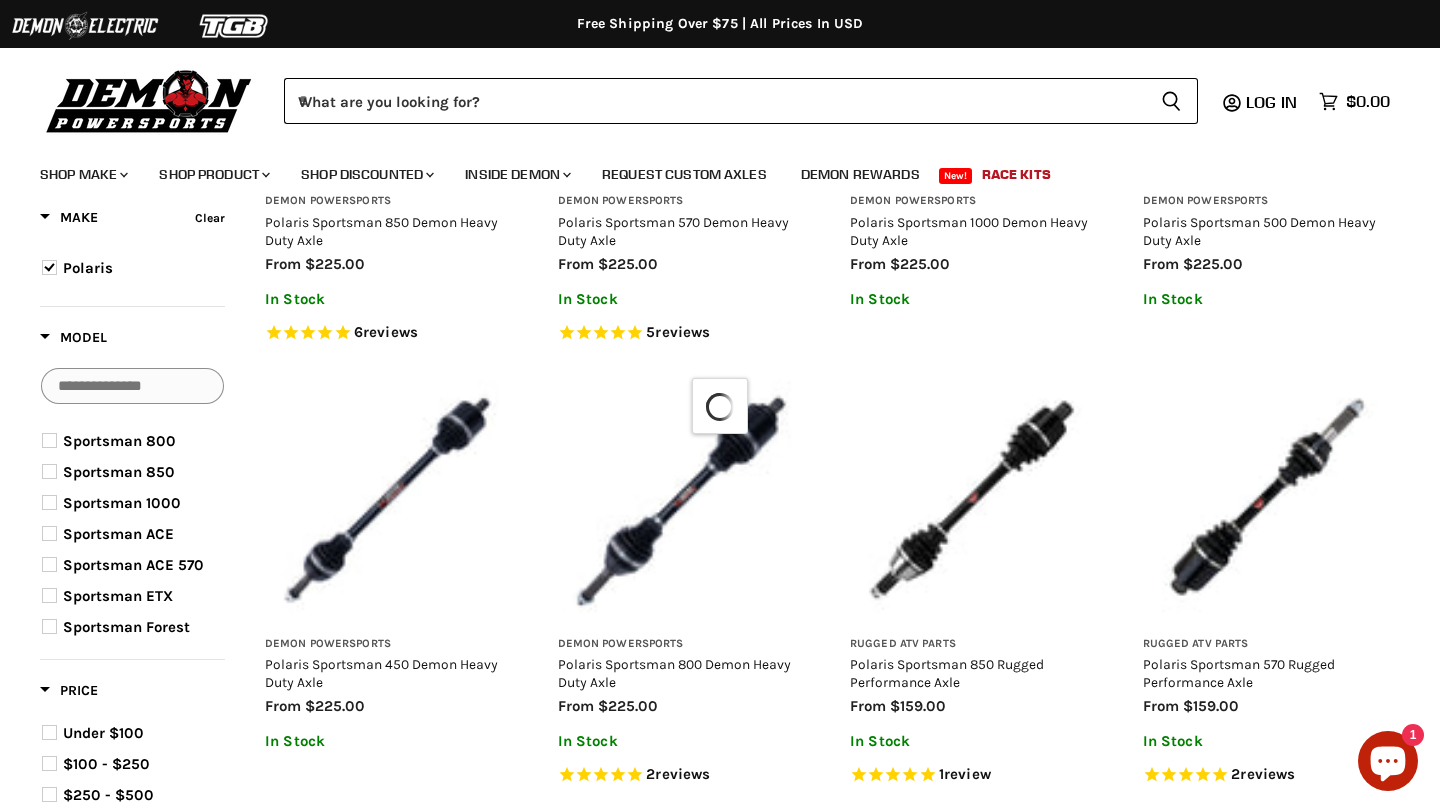 scroll, scrollTop: 513, scrollLeft: 0, axis: vertical 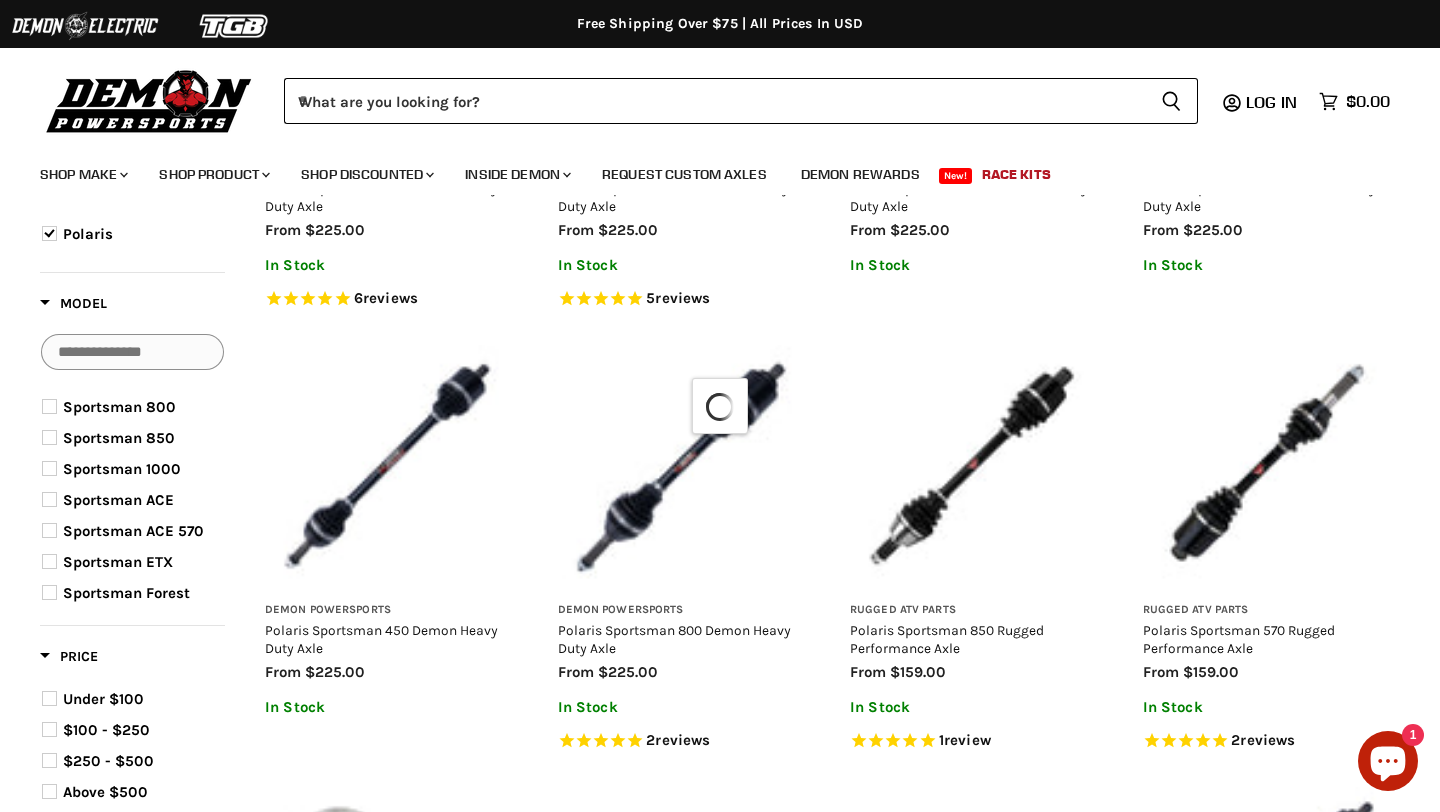 select on "**********" 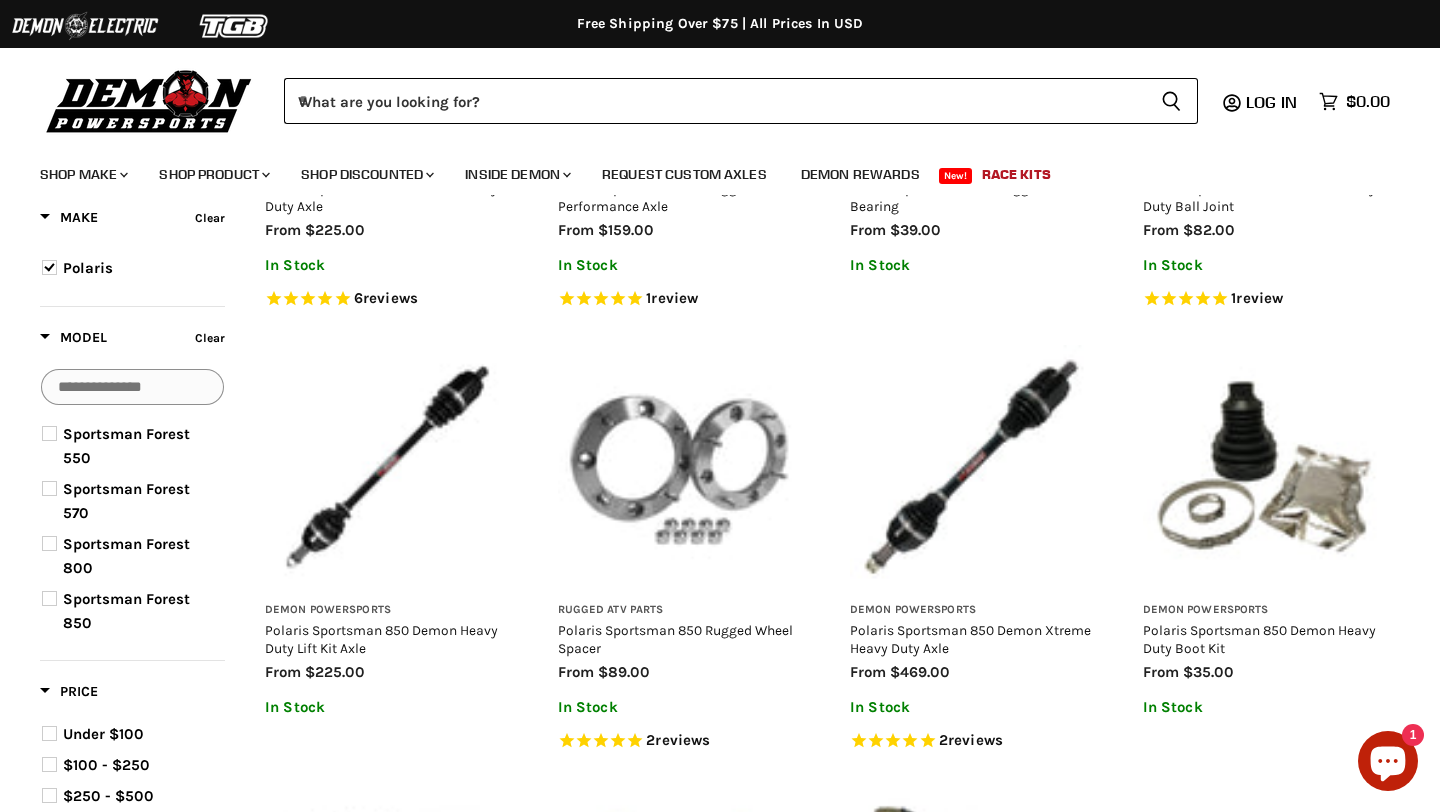 scroll, scrollTop: 650, scrollLeft: 0, axis: vertical 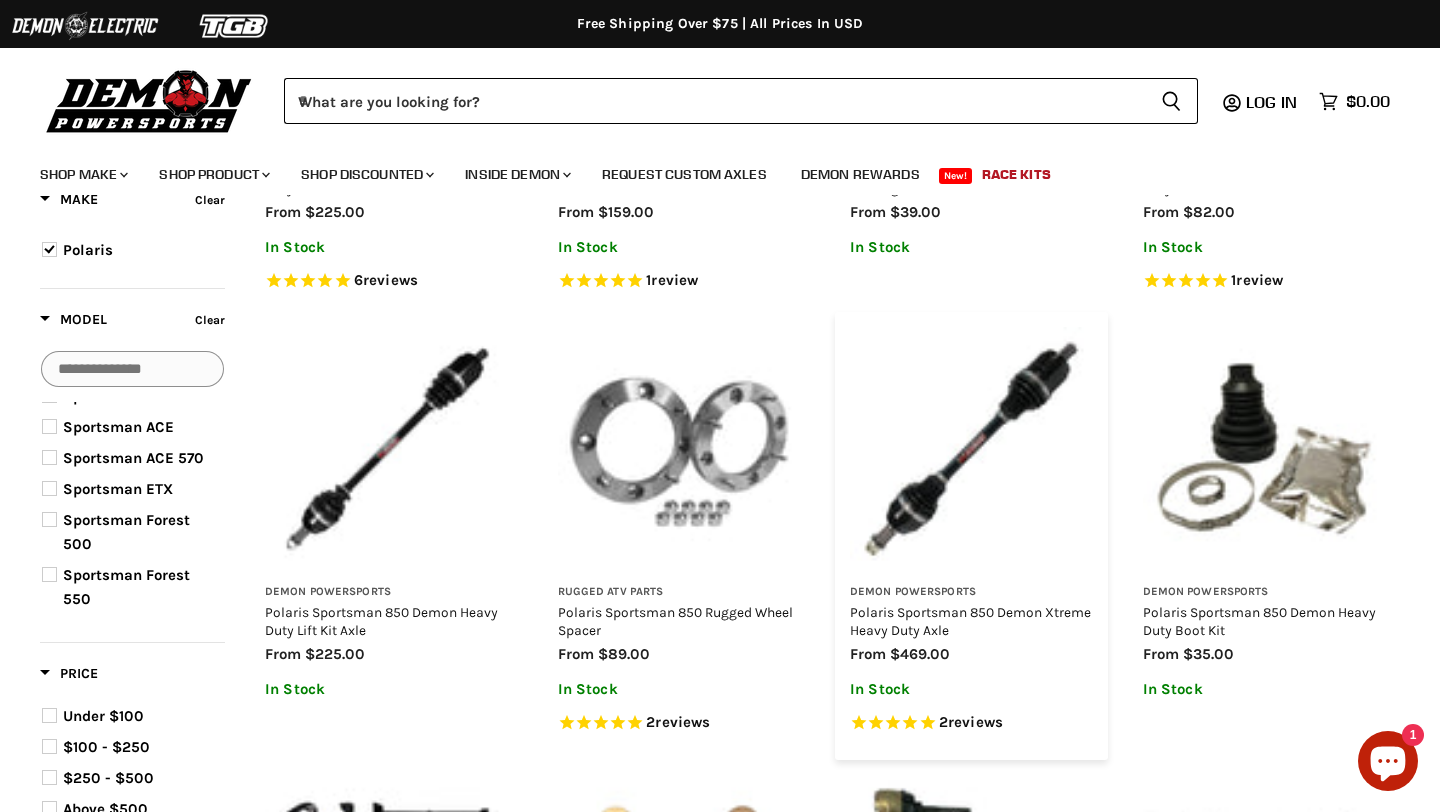click at bounding box center [971, 448] 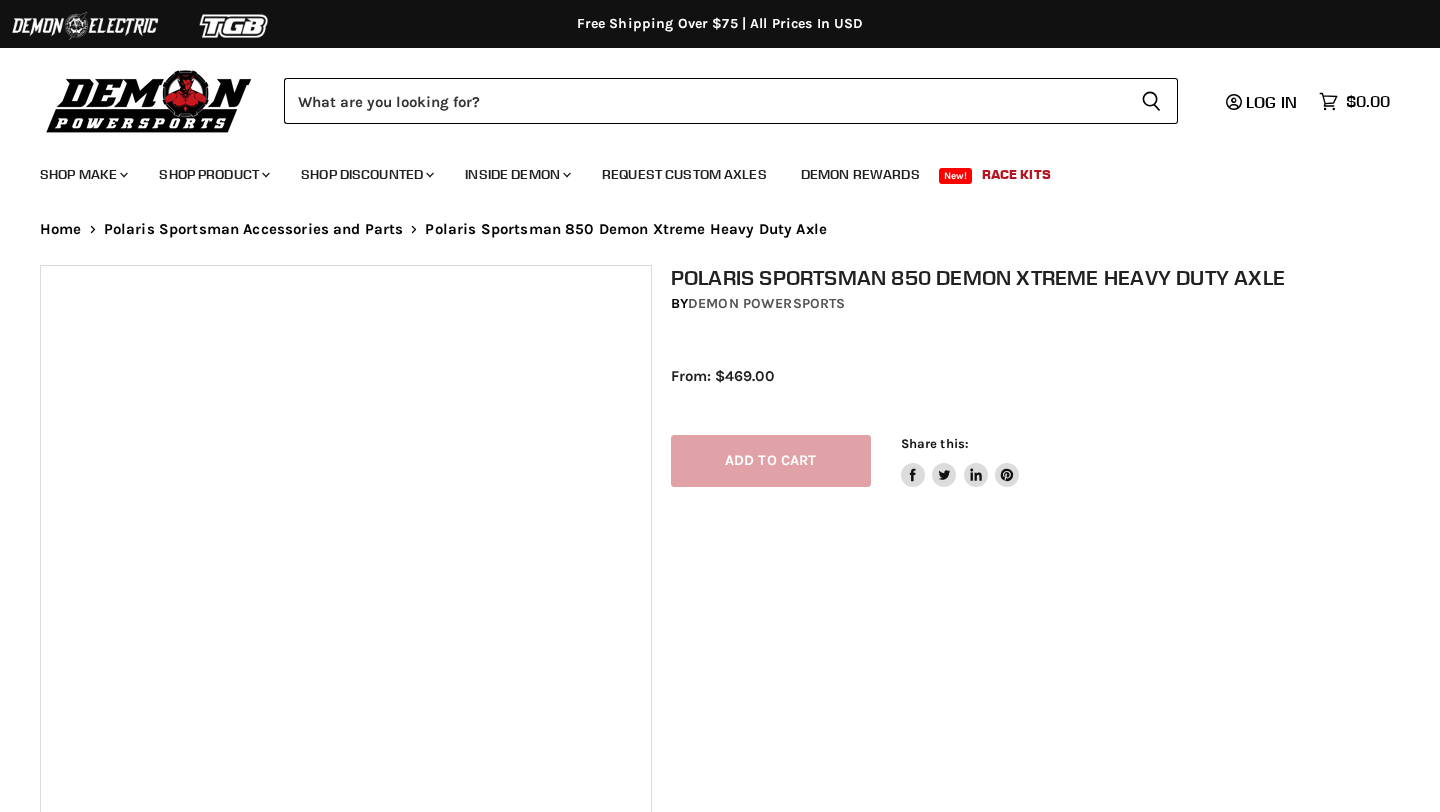 scroll, scrollTop: 0, scrollLeft: 0, axis: both 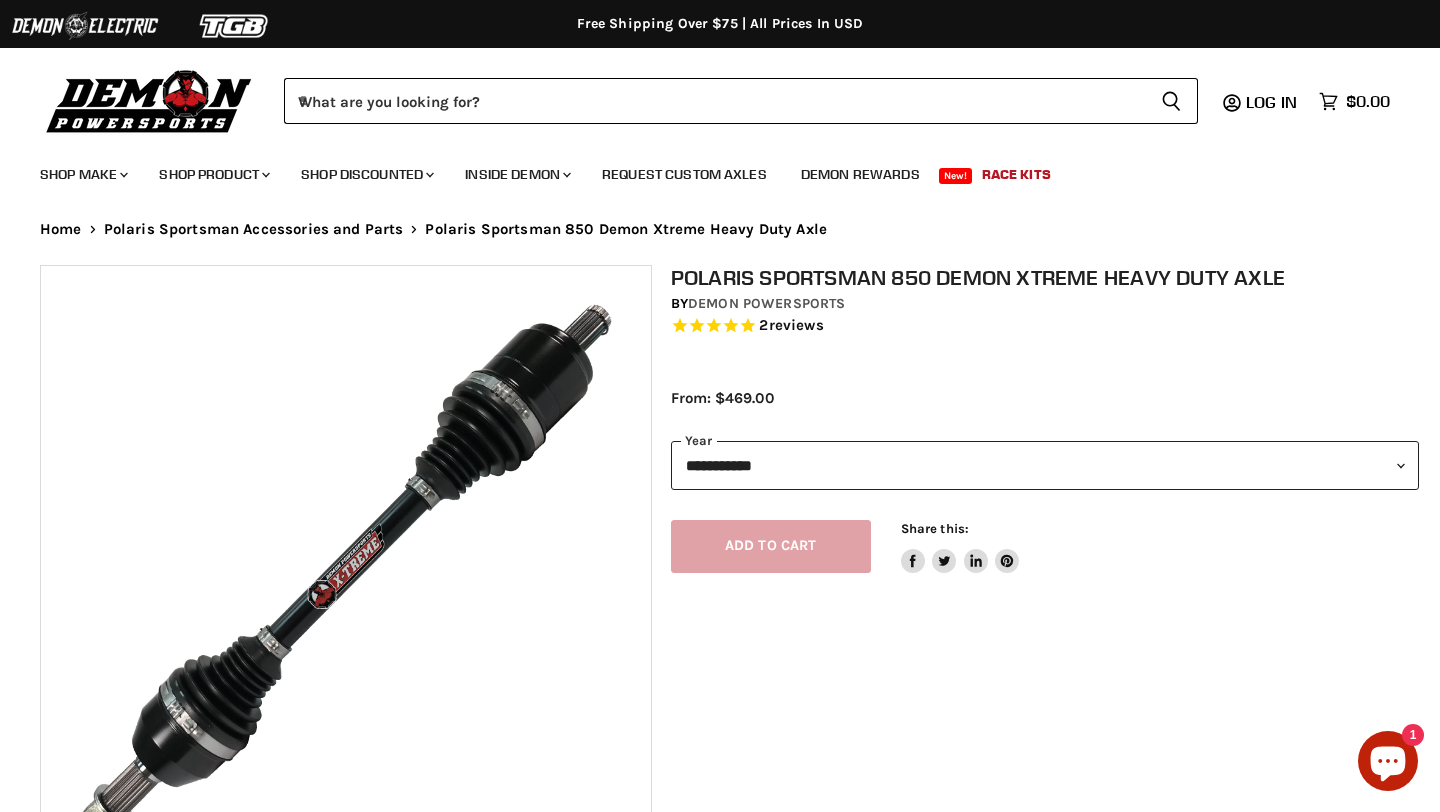 select on "******" 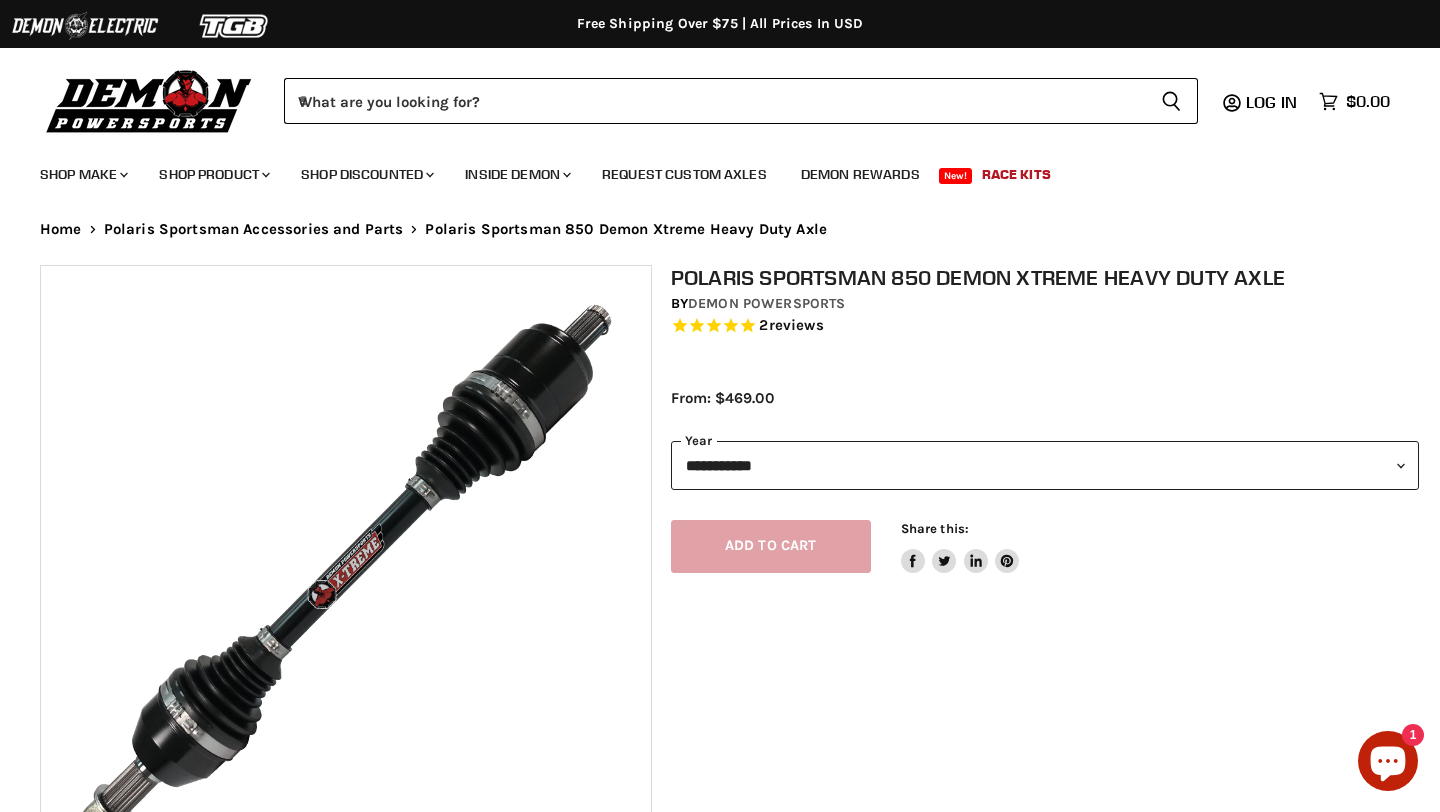 click on "**********" at bounding box center [1045, 465] 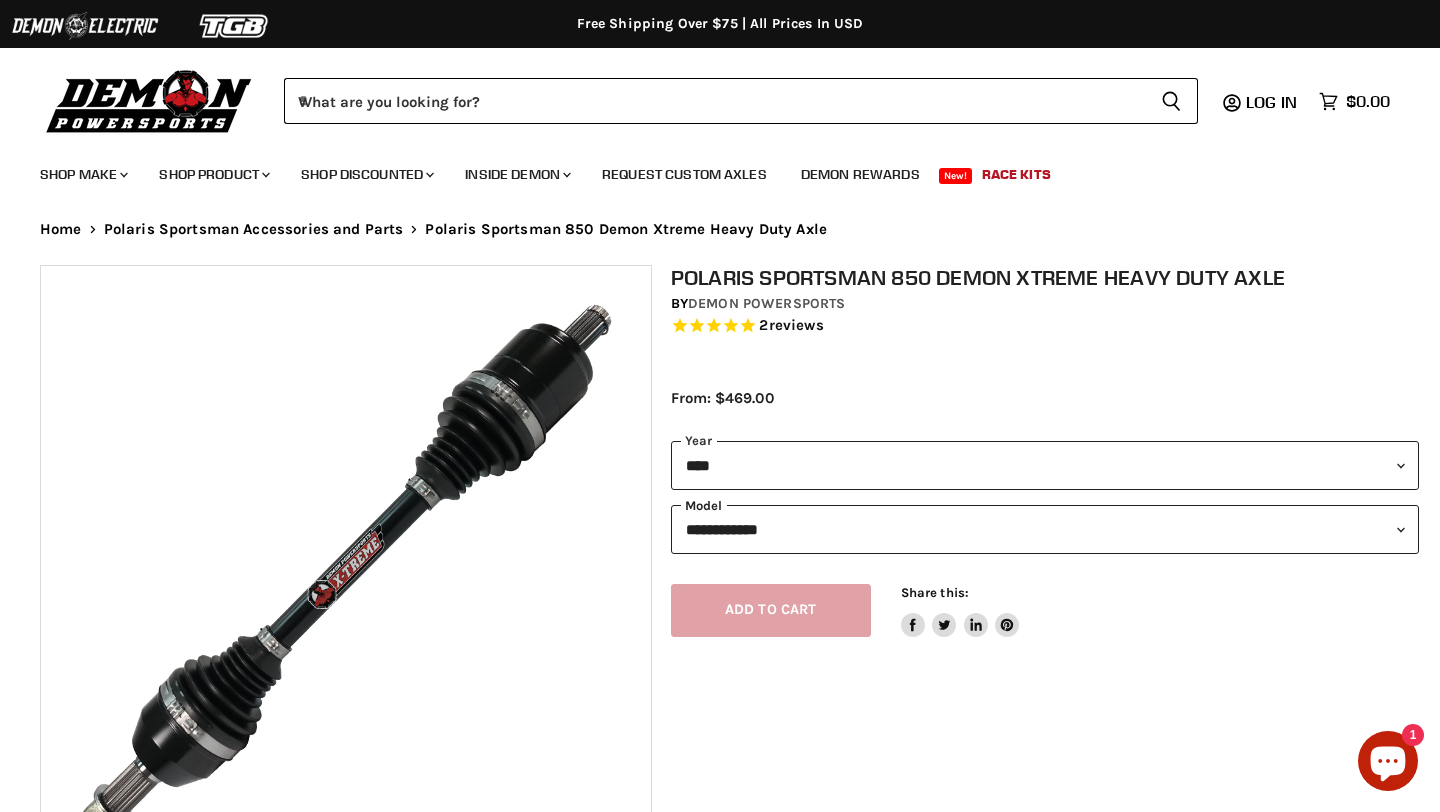 click on "**********" at bounding box center (1045, 529) 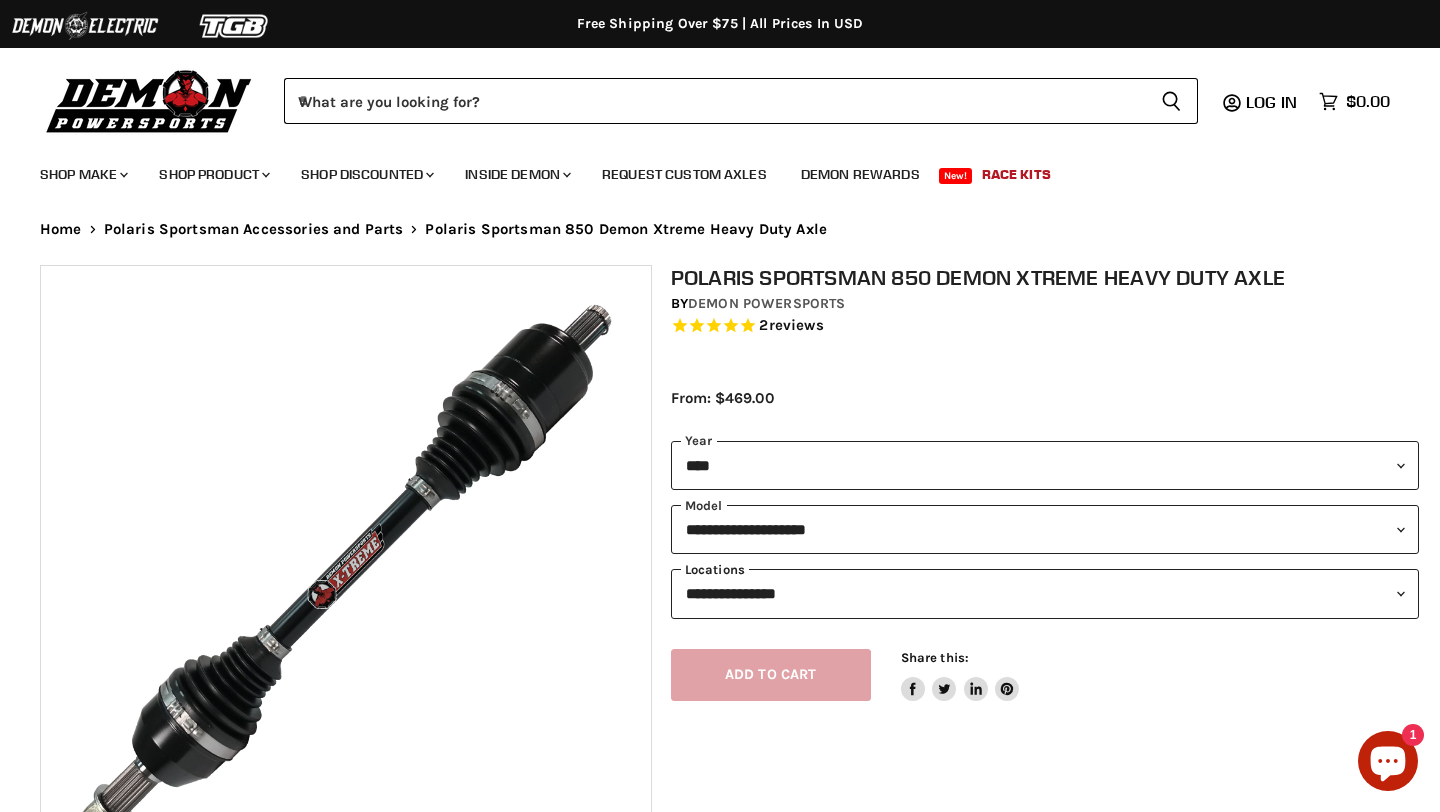 click on "**********" at bounding box center (1045, 593) 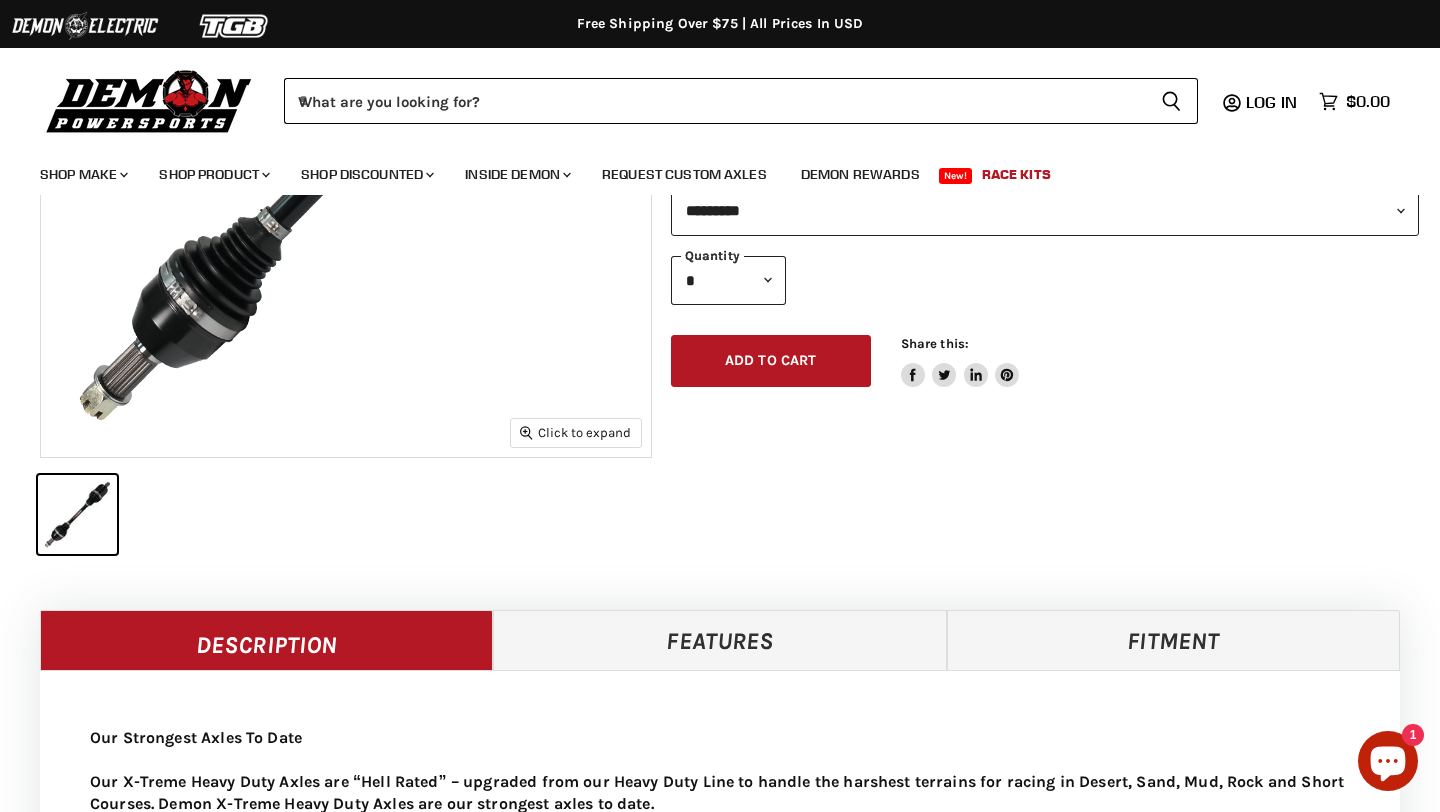 scroll, scrollTop: 423, scrollLeft: 0, axis: vertical 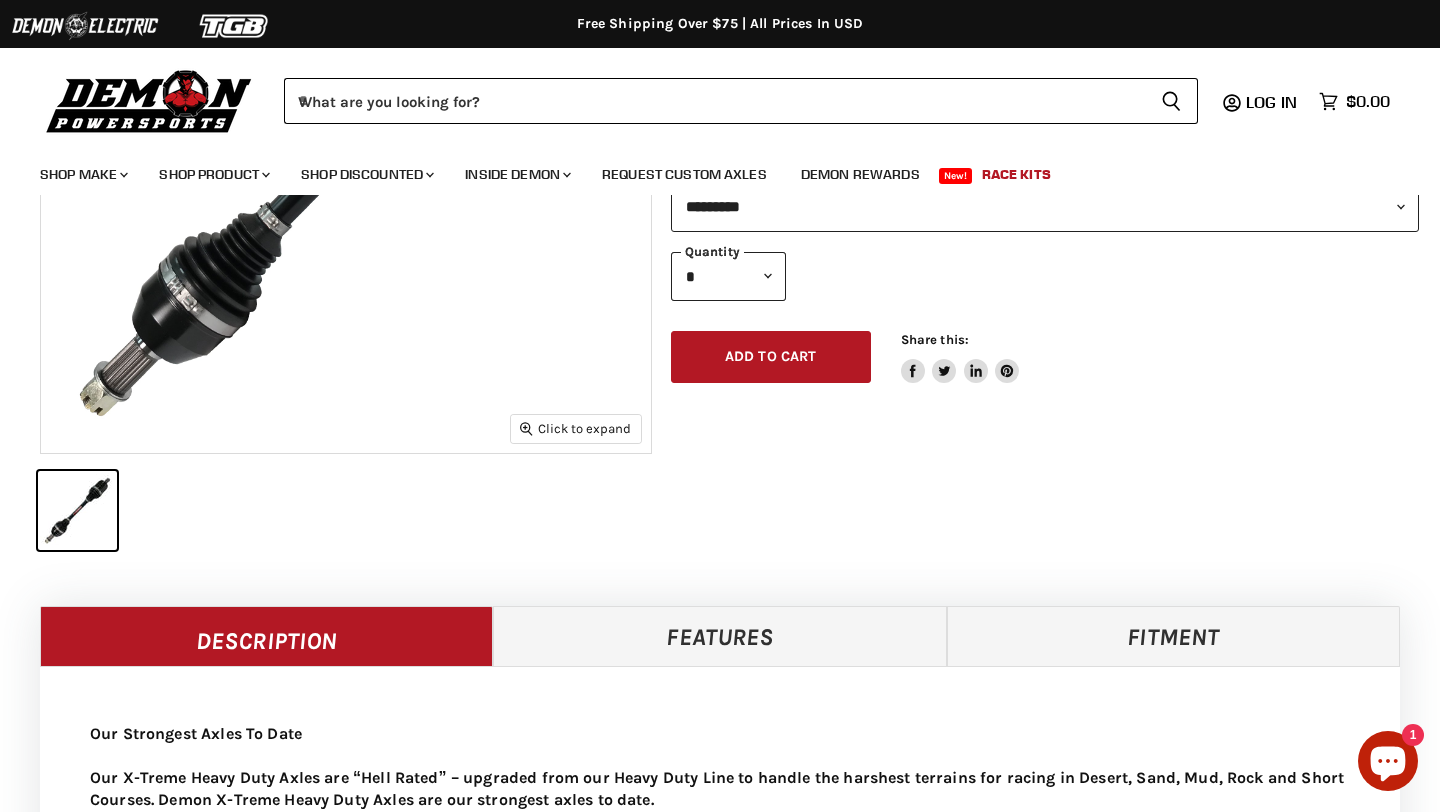 click on "Fitment" at bounding box center [1173, 636] 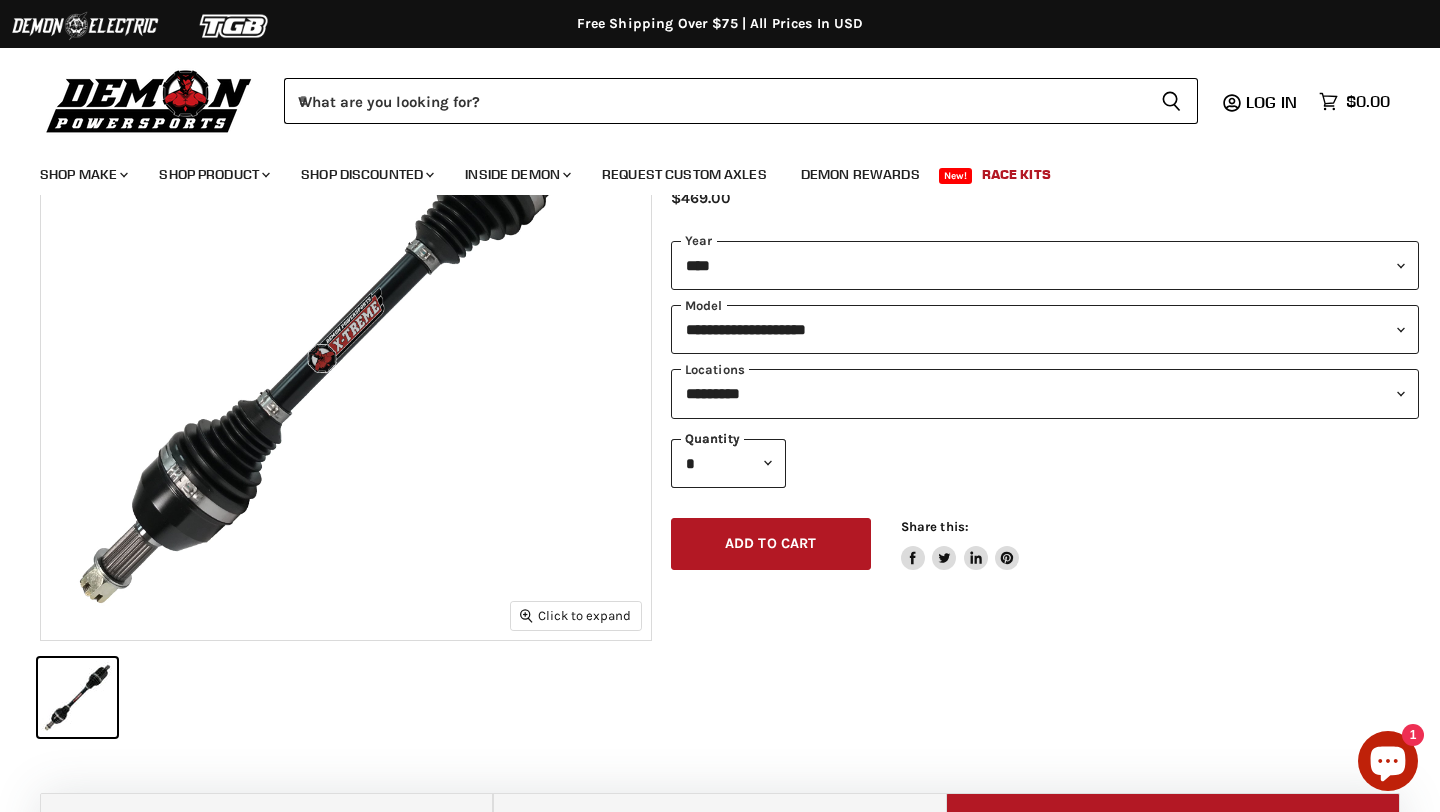 scroll, scrollTop: 231, scrollLeft: 0, axis: vertical 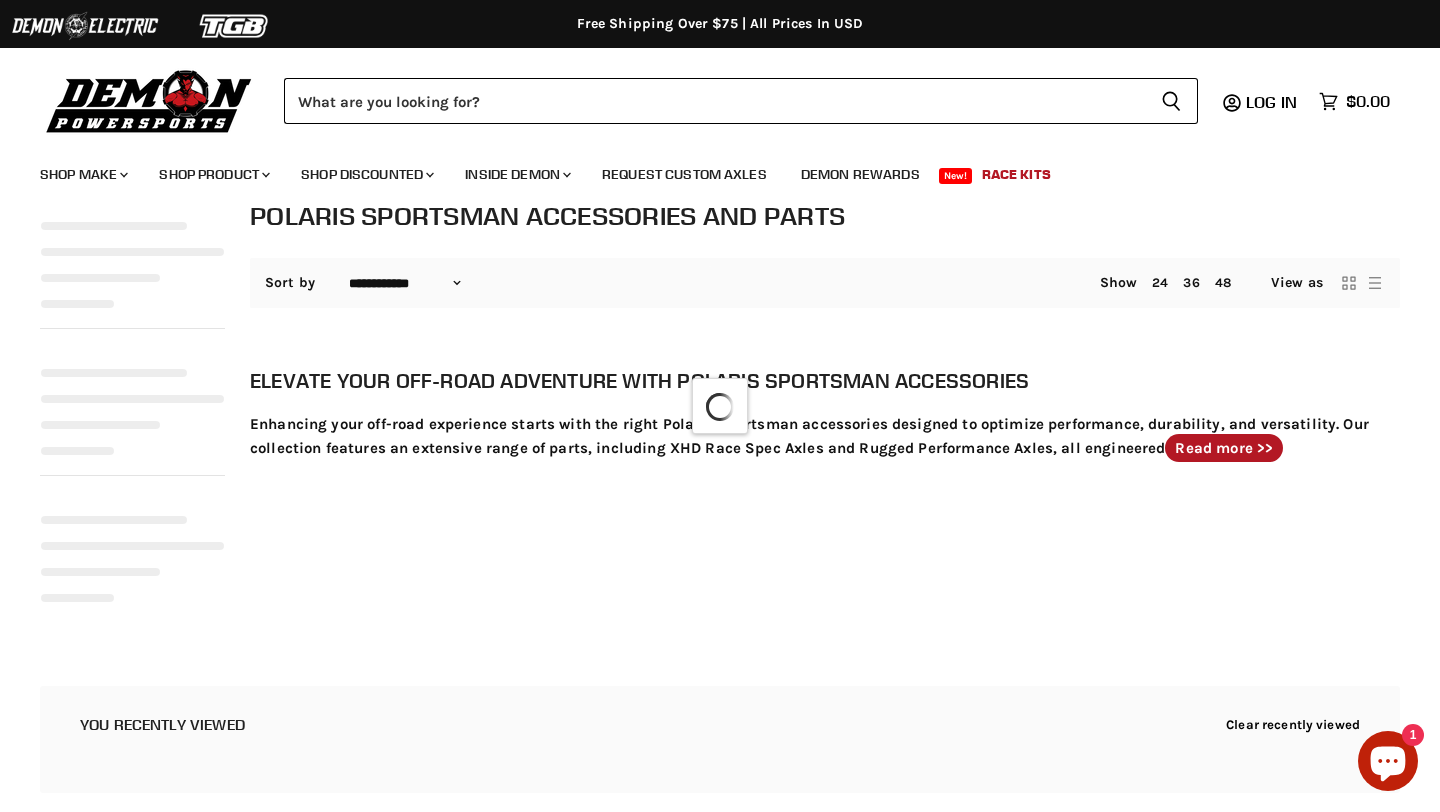 select on "**********" 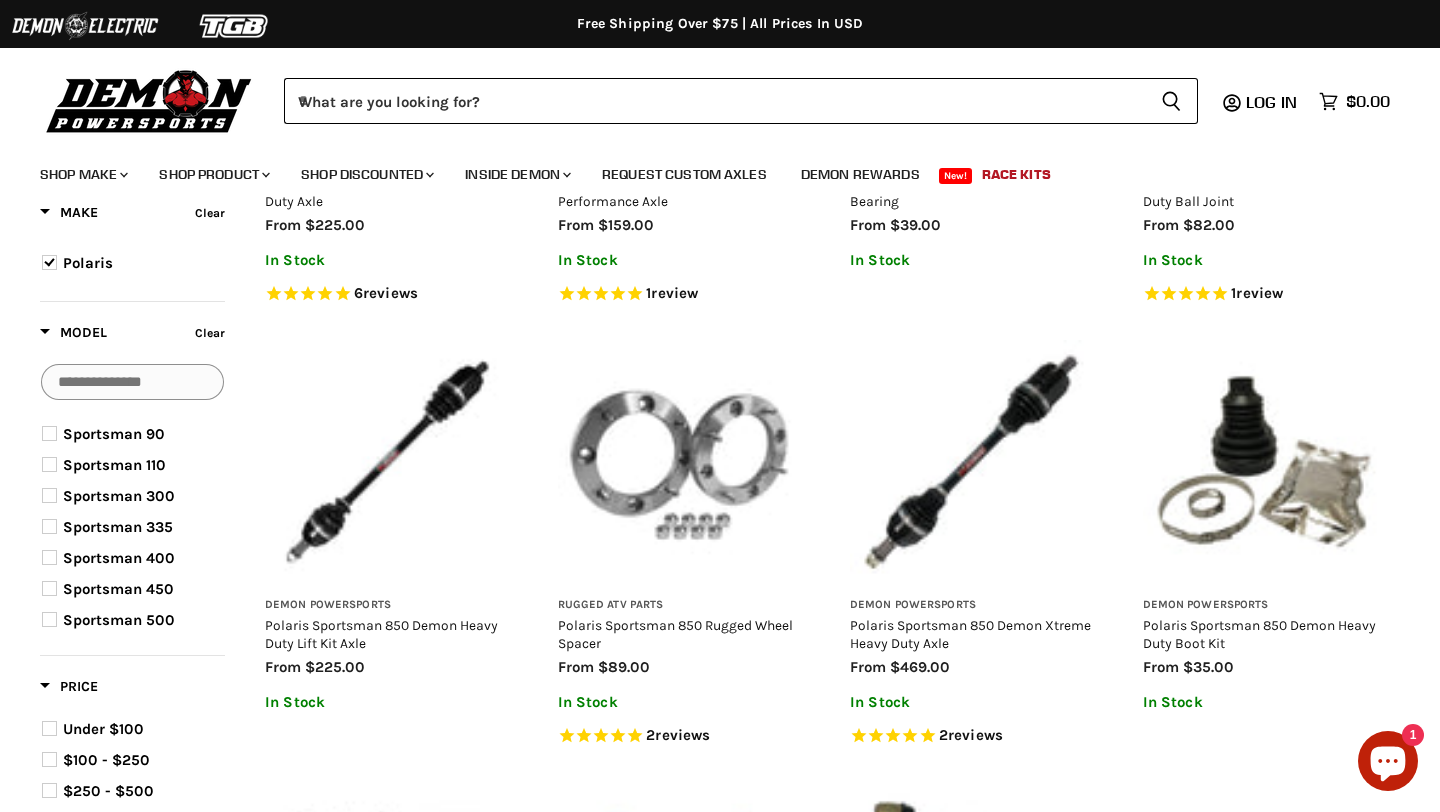 scroll, scrollTop: 531, scrollLeft: 0, axis: vertical 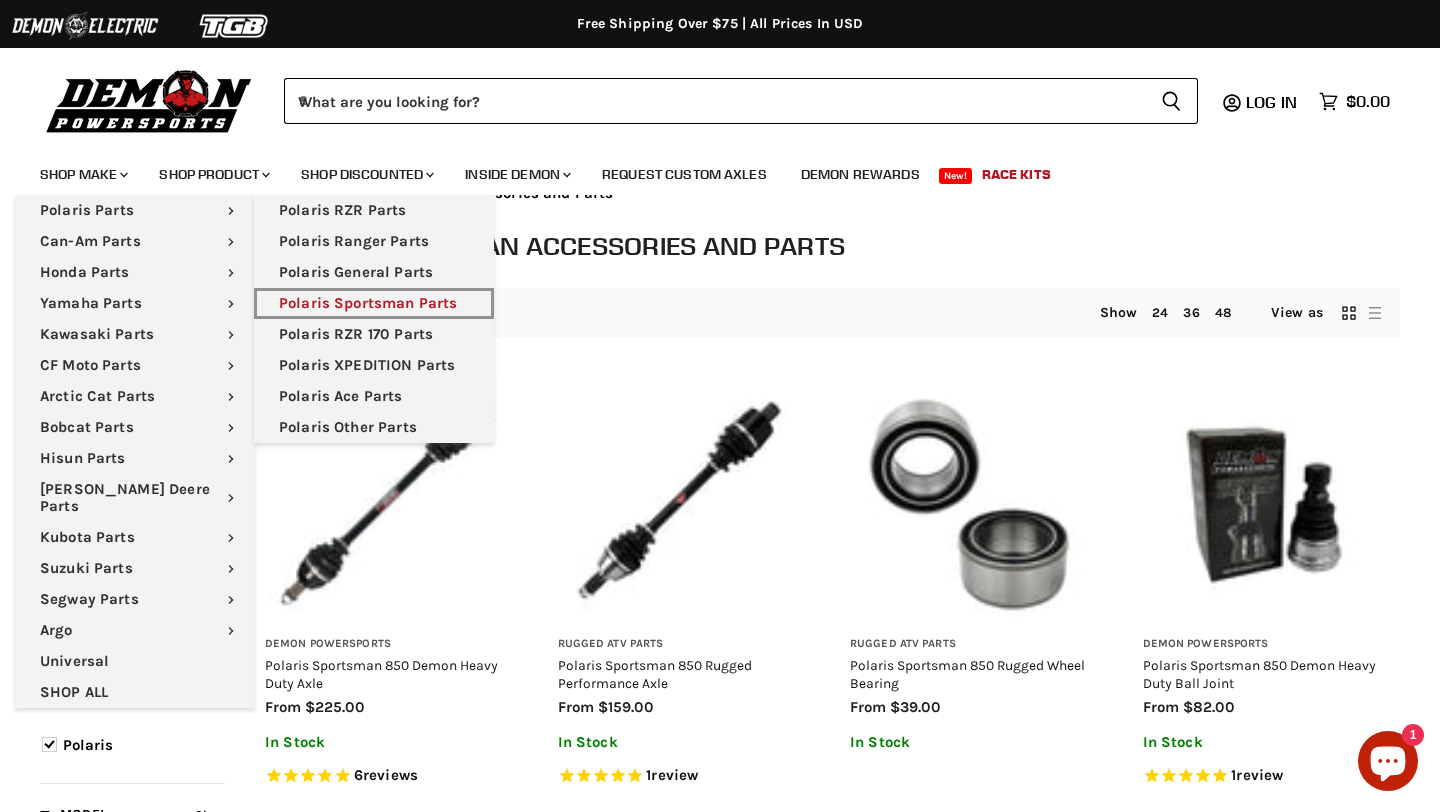 click on "Polaris Sportsman Parts" at bounding box center (374, 303) 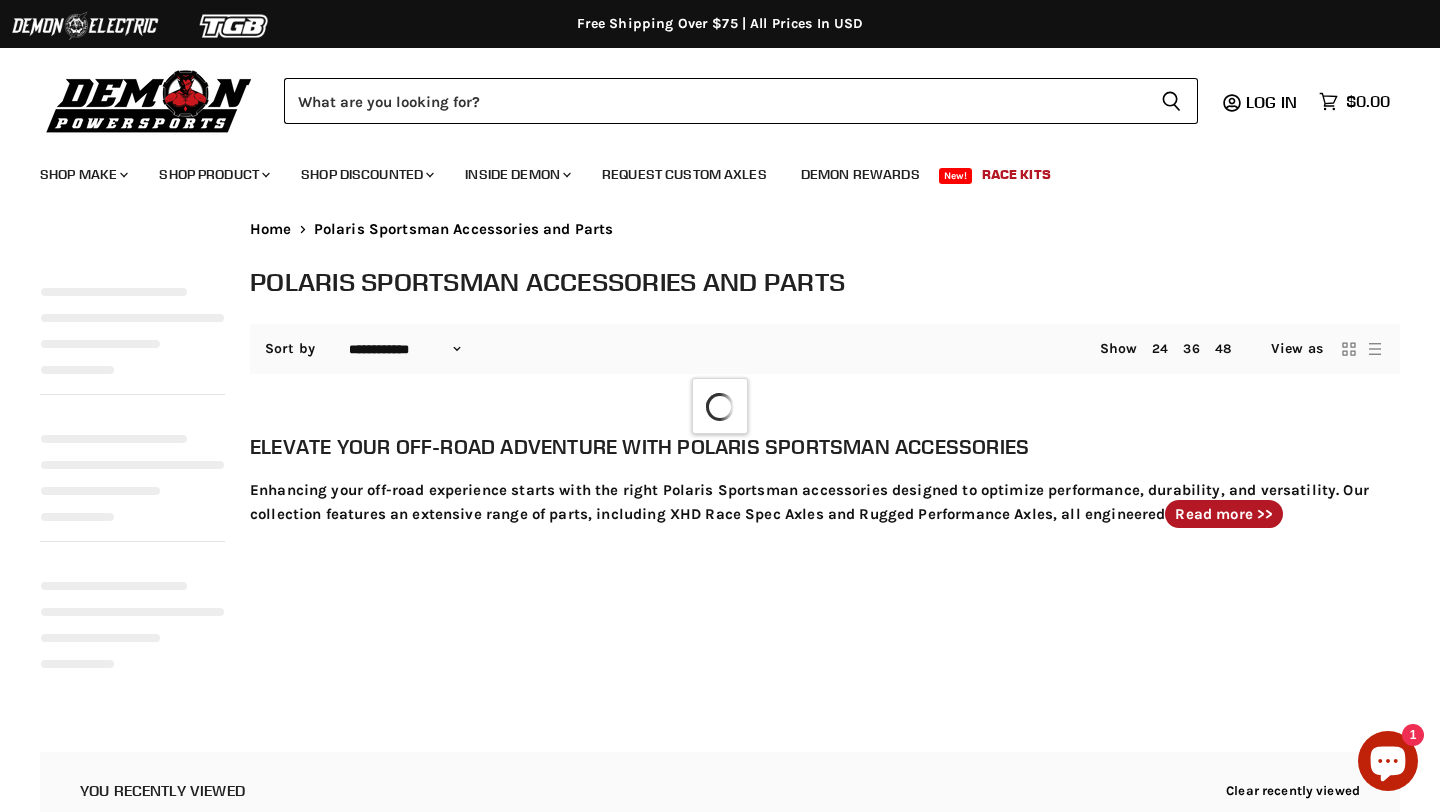 scroll, scrollTop: 0, scrollLeft: 0, axis: both 